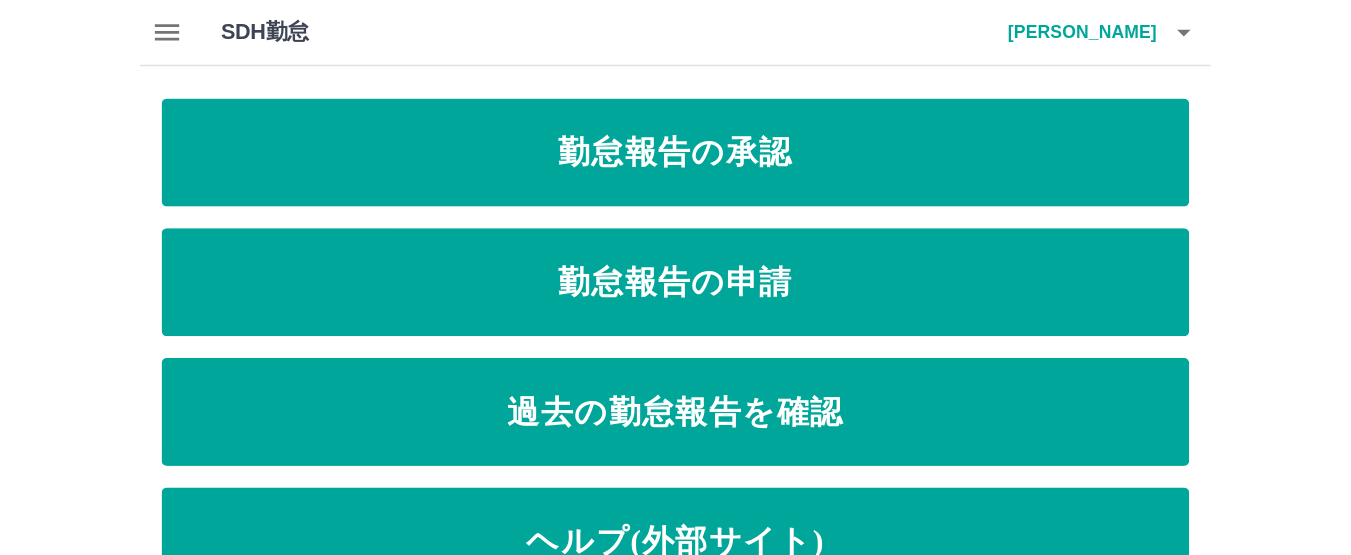 scroll, scrollTop: 0, scrollLeft: 0, axis: both 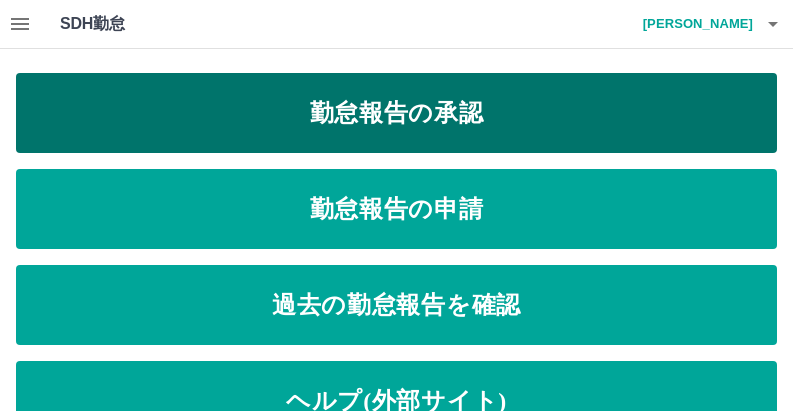 click on "勤怠報告の承認" at bounding box center [396, 113] 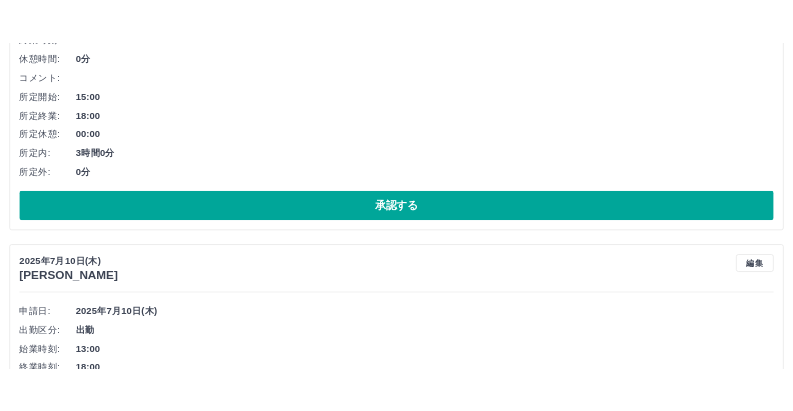 scroll, scrollTop: 0, scrollLeft: 0, axis: both 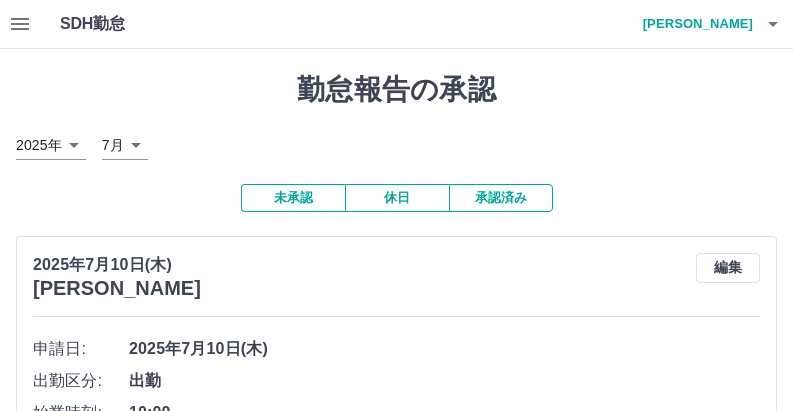 click on "[DATE] **** 7月 *" at bounding box center [396, 145] 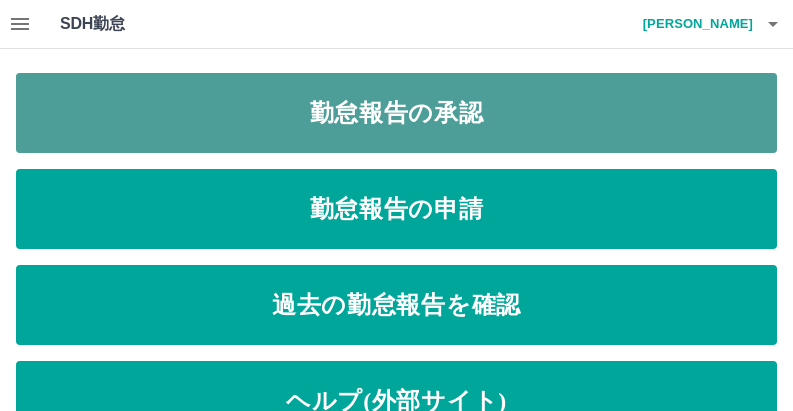 click on "勤怠報告の承認" at bounding box center [396, 113] 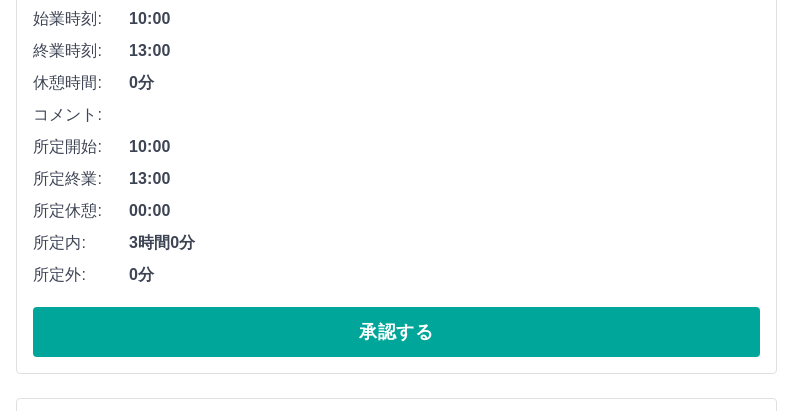 scroll, scrollTop: 0, scrollLeft: 0, axis: both 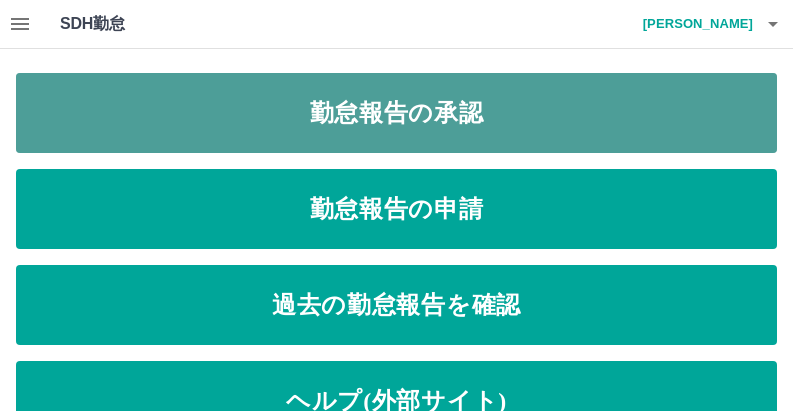 click on "勤怠報告の承認" at bounding box center [396, 113] 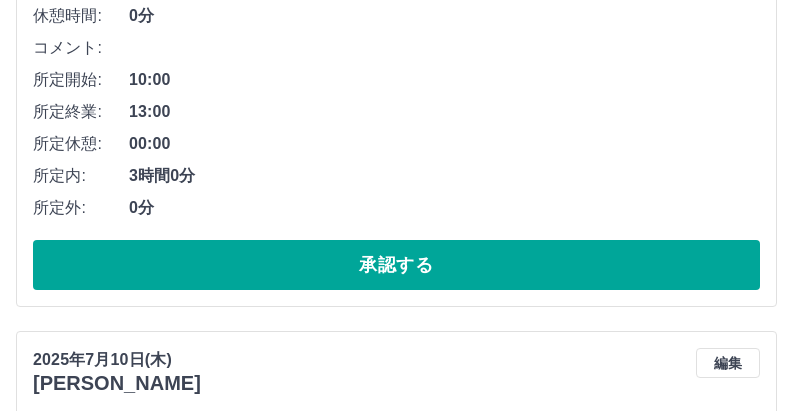 scroll, scrollTop: 500, scrollLeft: 0, axis: vertical 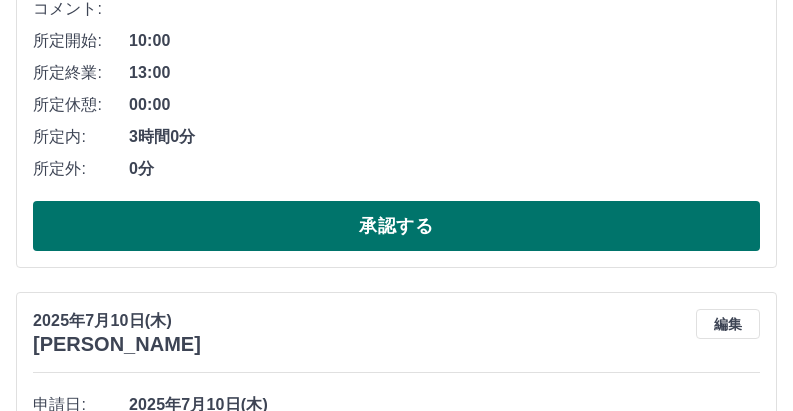 click on "承認する" at bounding box center [396, 226] 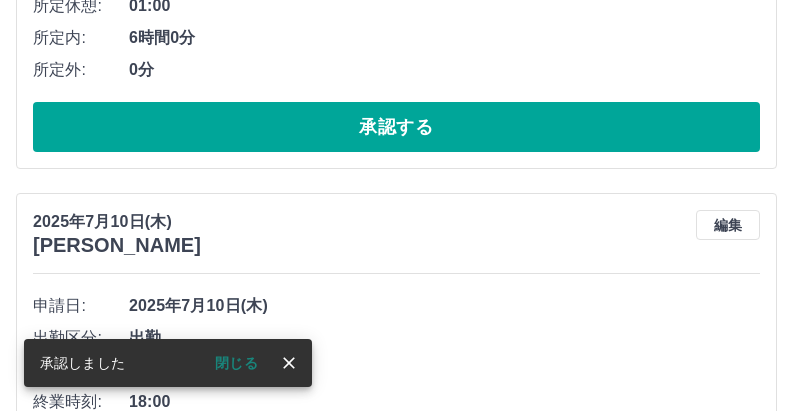 scroll, scrollTop: 600, scrollLeft: 0, axis: vertical 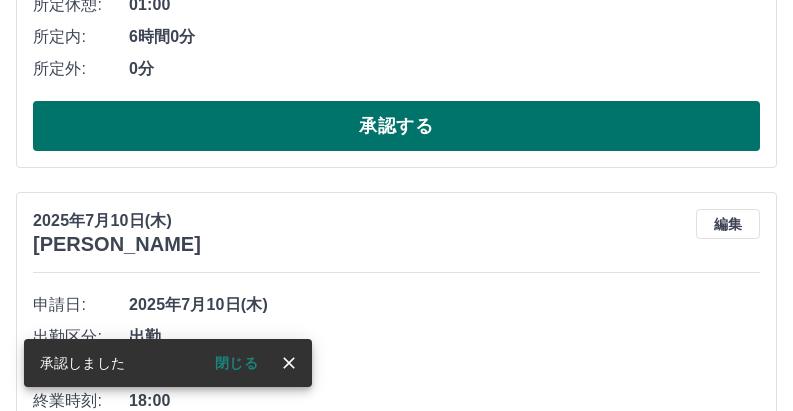 click on "承認する" at bounding box center (396, 126) 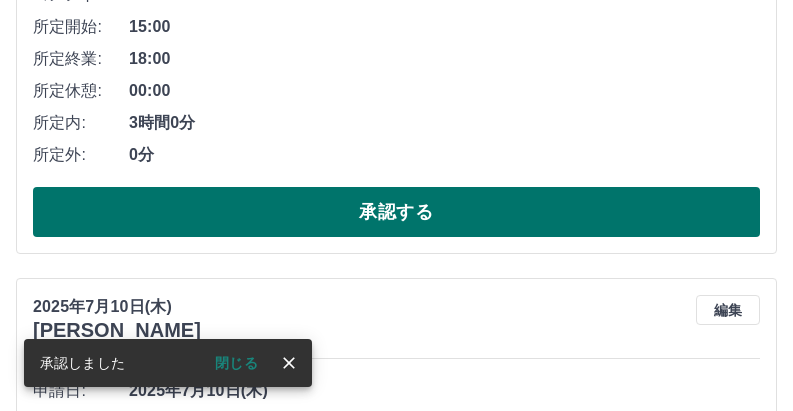 scroll, scrollTop: 544, scrollLeft: 0, axis: vertical 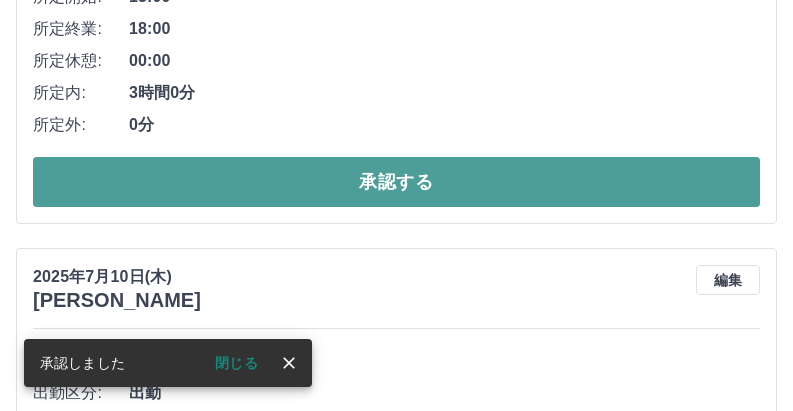 click on "承認する" at bounding box center (396, 182) 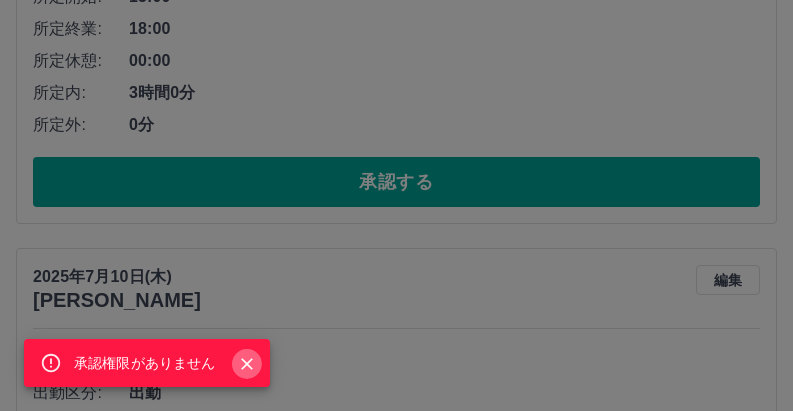 click 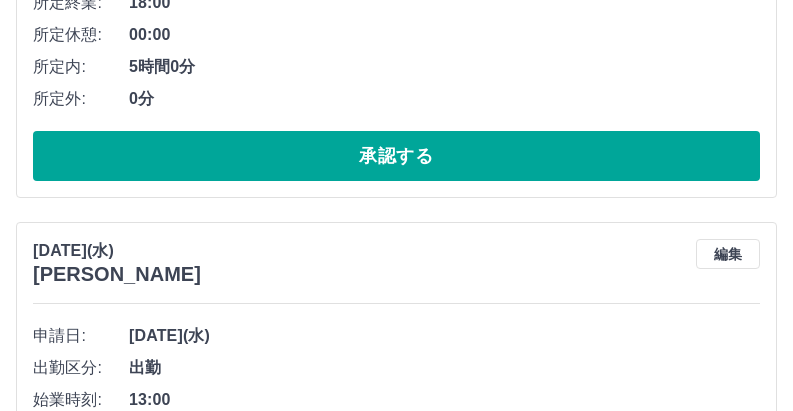 scroll, scrollTop: 1144, scrollLeft: 0, axis: vertical 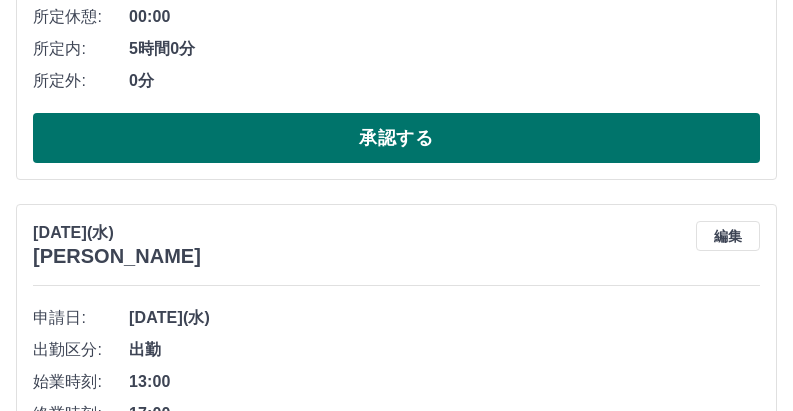 click on "承認する" at bounding box center [396, 138] 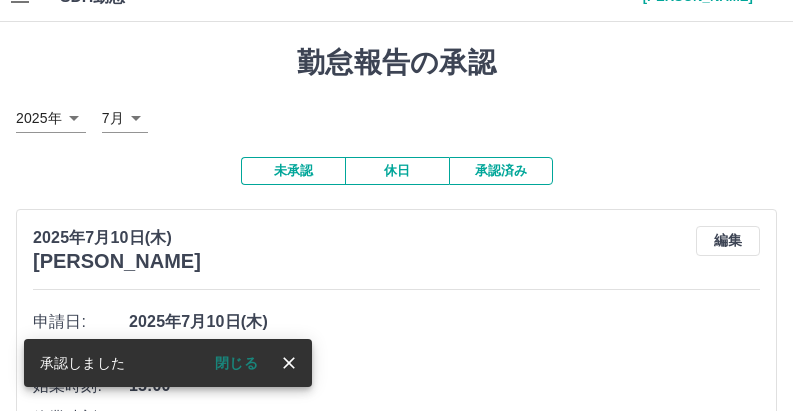 scroll, scrollTop: 0, scrollLeft: 0, axis: both 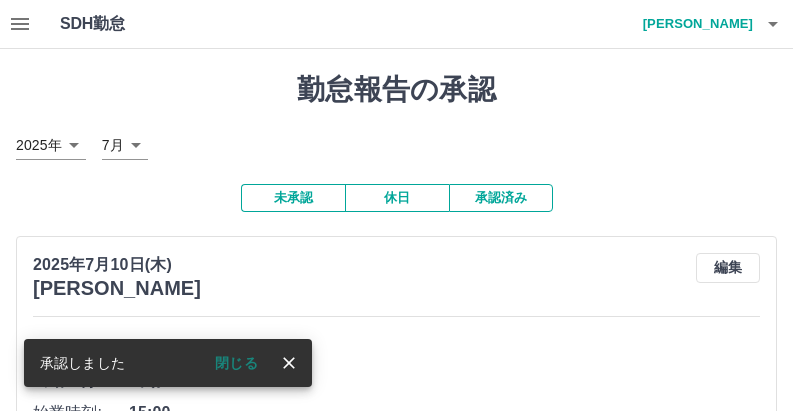 click on "承認済み" at bounding box center [501, 198] 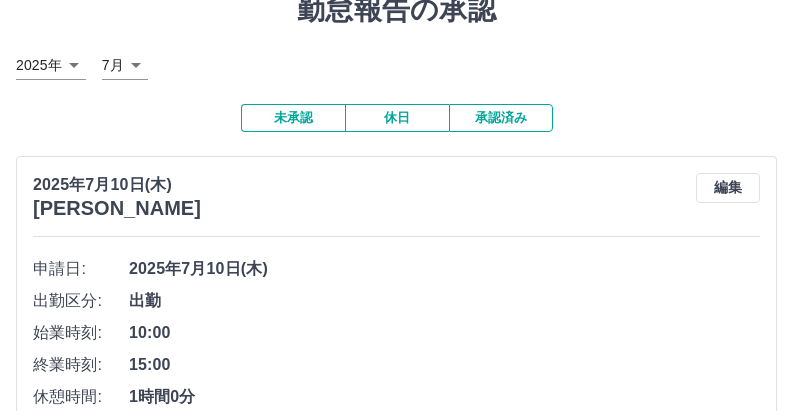 scroll, scrollTop: 0, scrollLeft: 0, axis: both 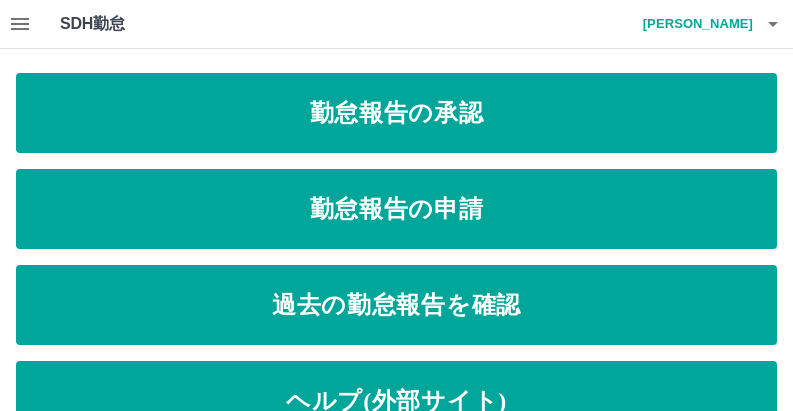 click 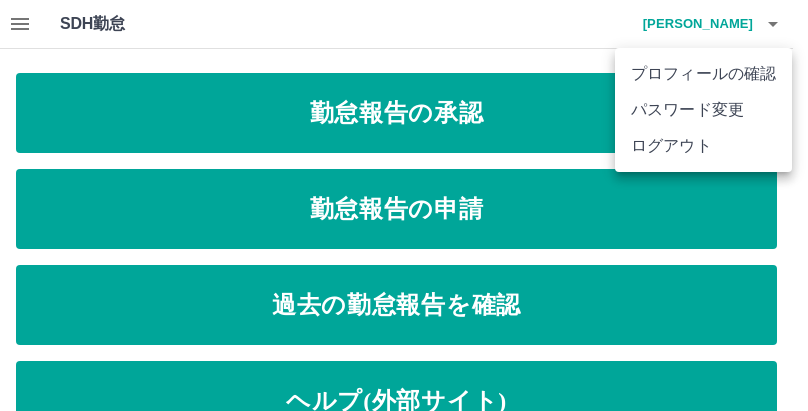 click at bounding box center [404, 205] 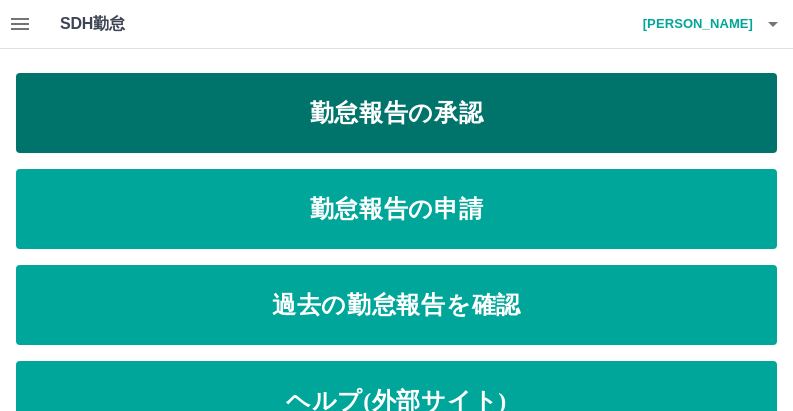 click on "勤怠報告の承認" at bounding box center [396, 113] 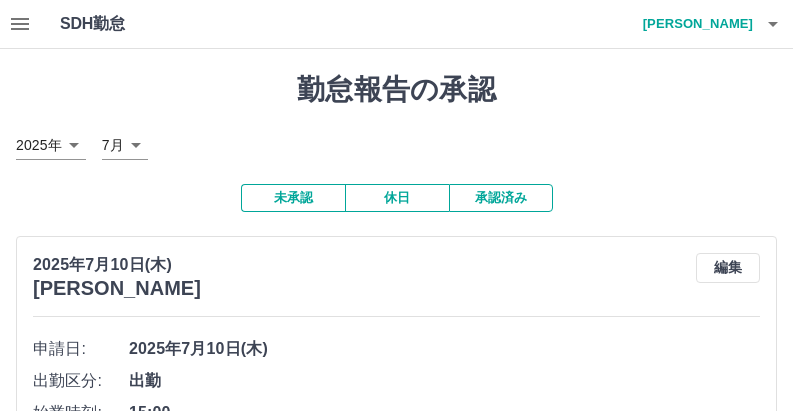 click on "承認済み" at bounding box center [501, 198] 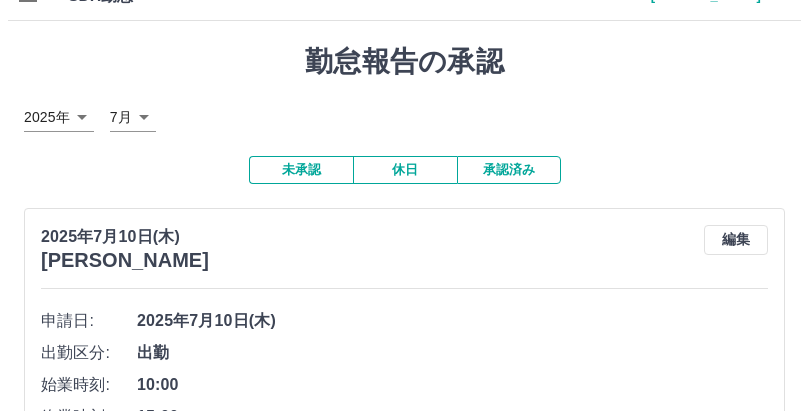 scroll, scrollTop: 0, scrollLeft: 0, axis: both 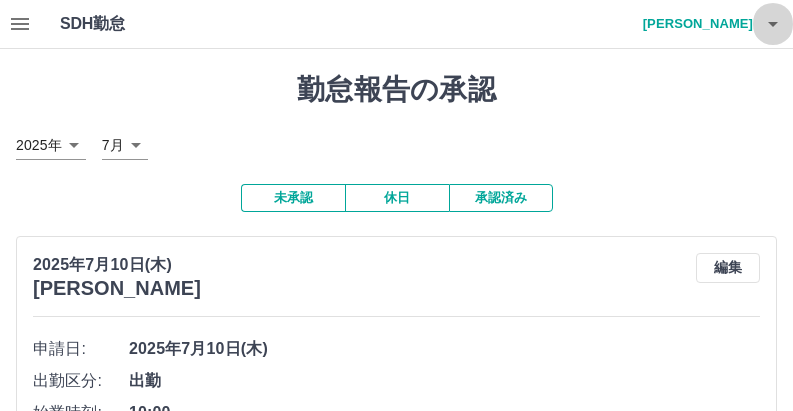 click 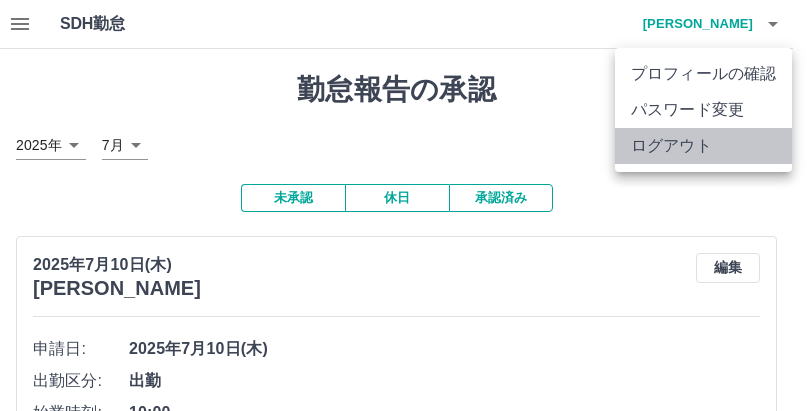 click on "ログアウト" at bounding box center [703, 146] 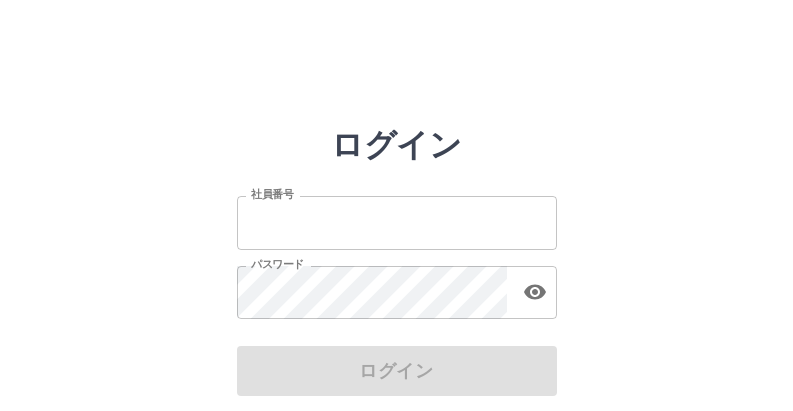 scroll, scrollTop: 0, scrollLeft: 0, axis: both 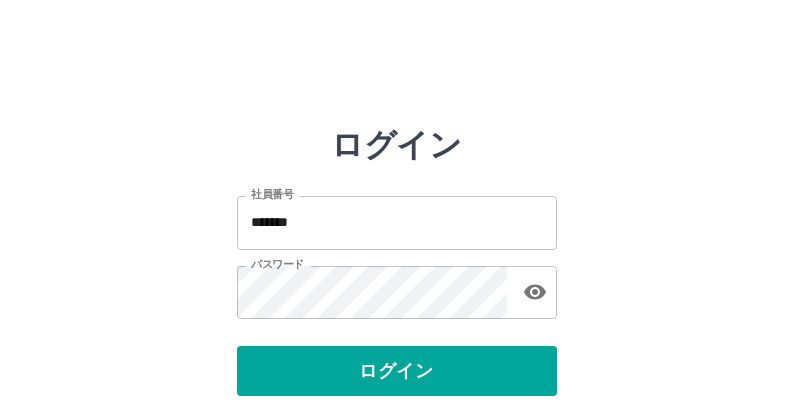 drag, startPoint x: 651, startPoint y: 177, endPoint x: 623, endPoint y: 149, distance: 39.59798 